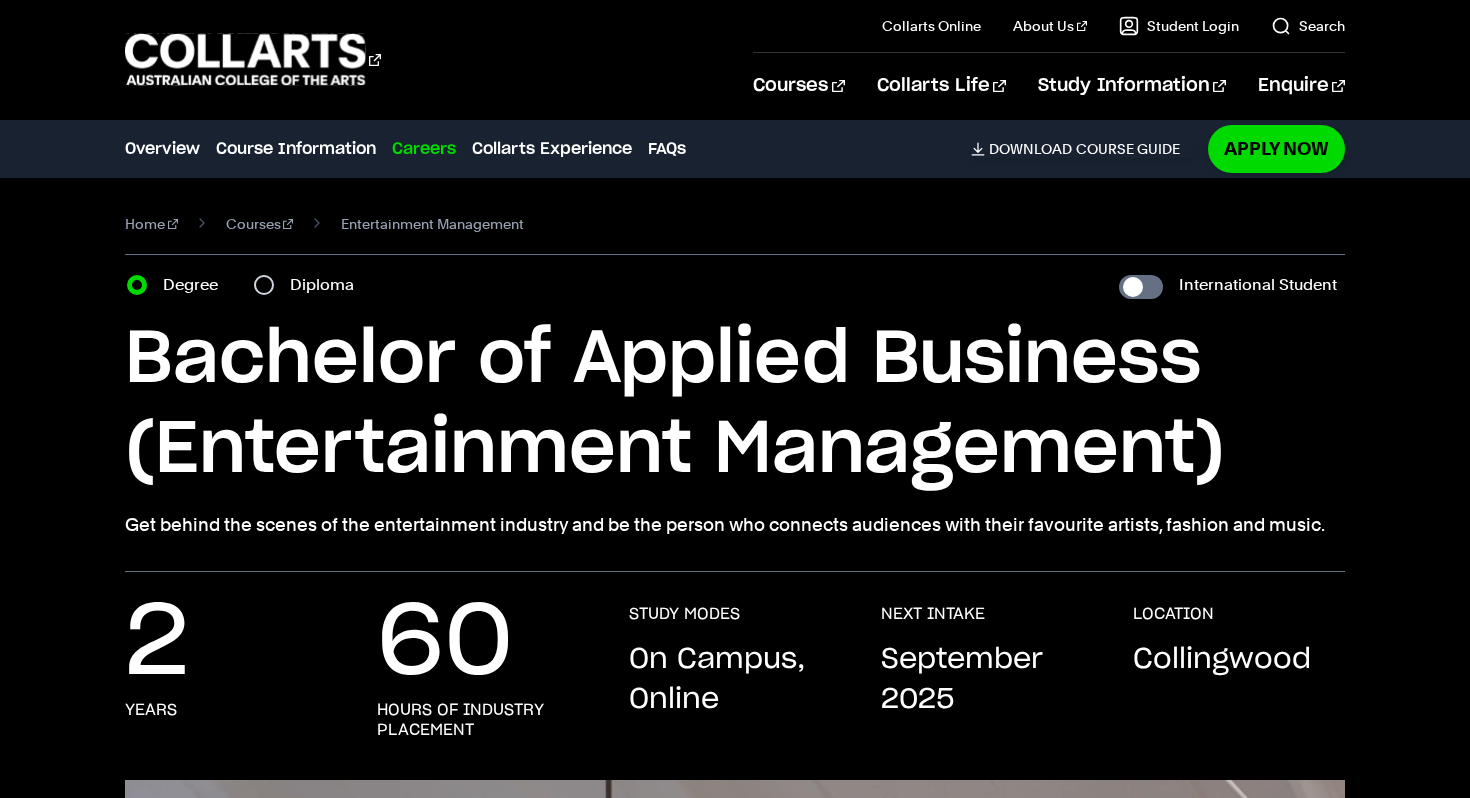 scroll, scrollTop: 6487, scrollLeft: 0, axis: vertical 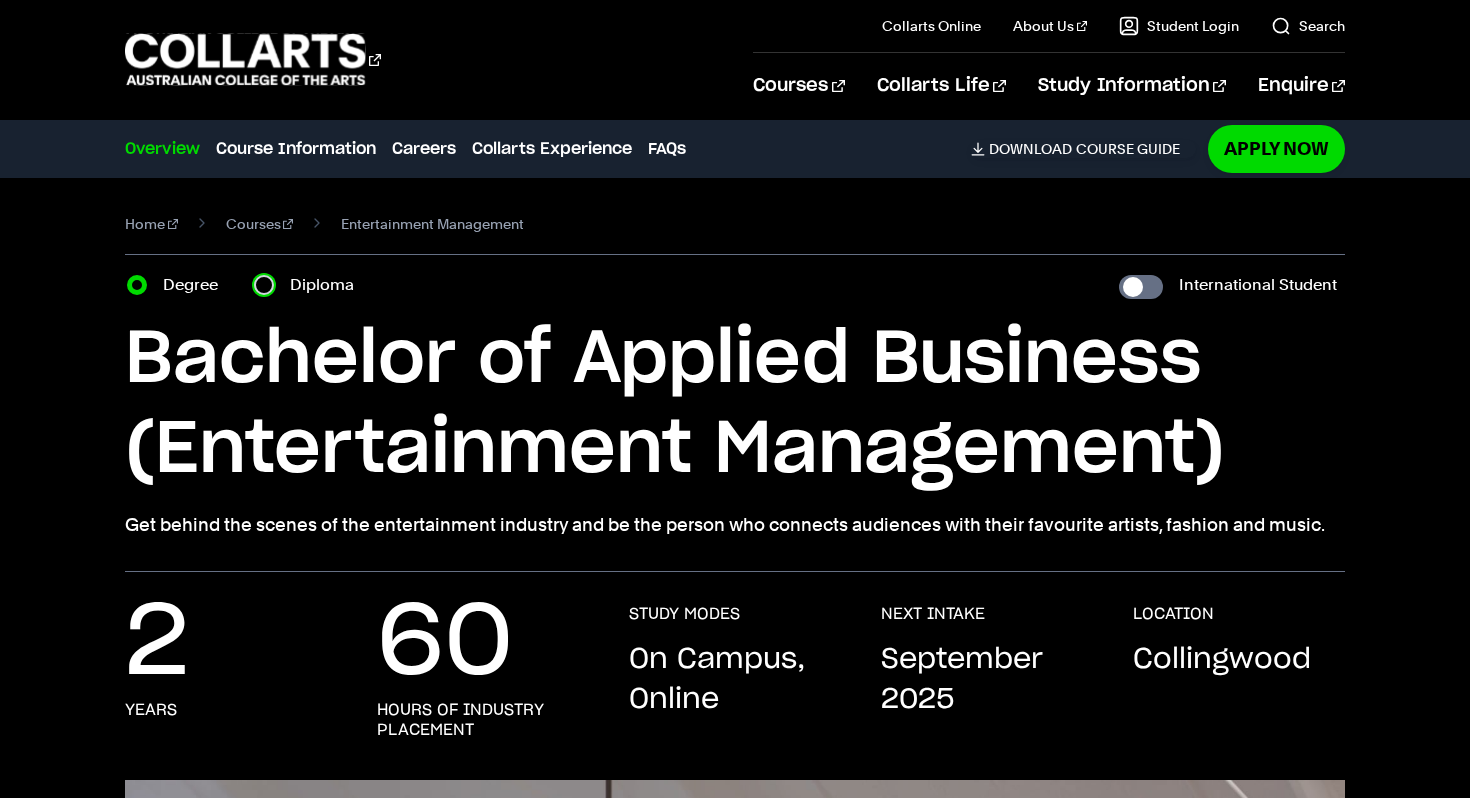 click on "Diploma" at bounding box center (264, 285) 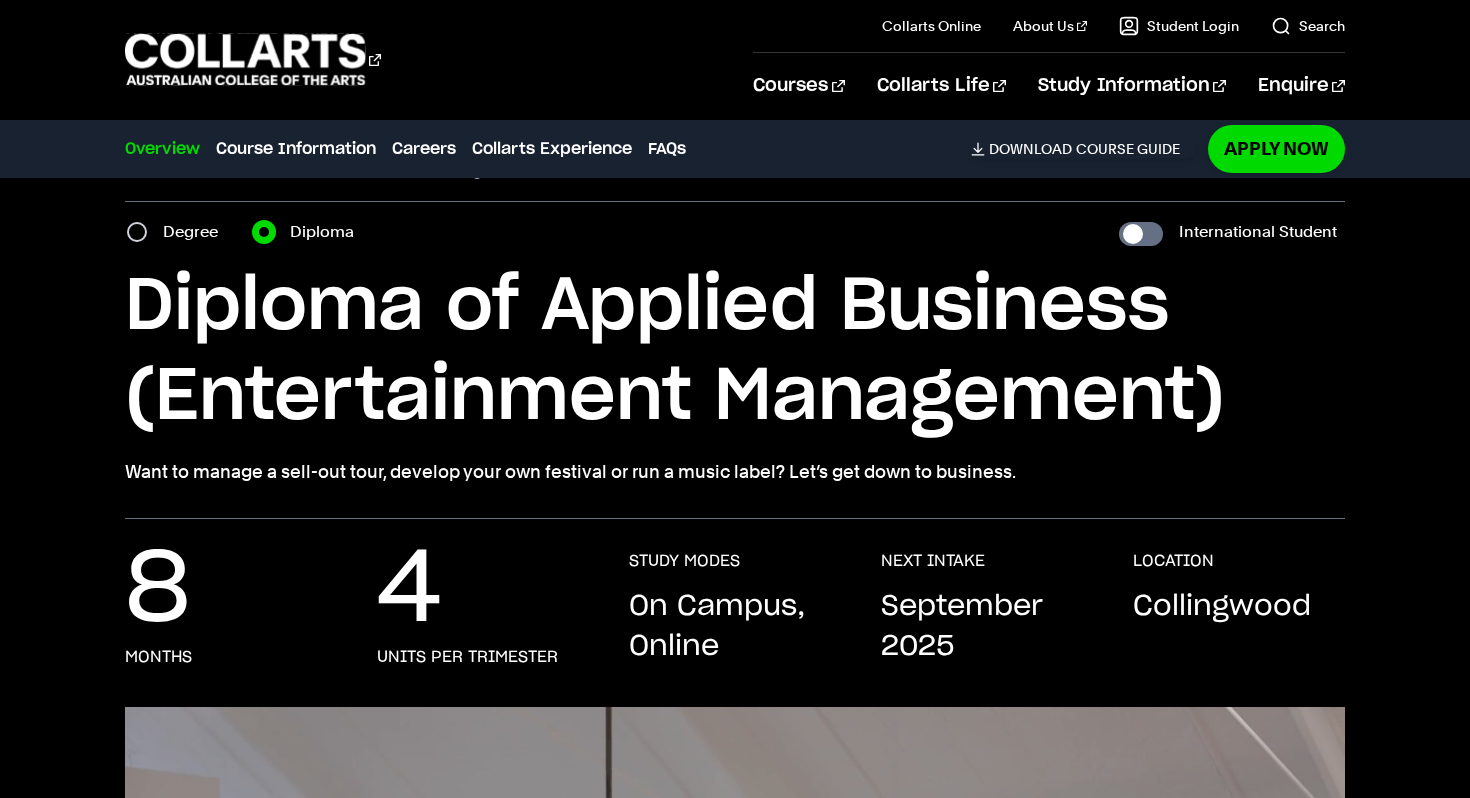 scroll, scrollTop: 0, scrollLeft: 0, axis: both 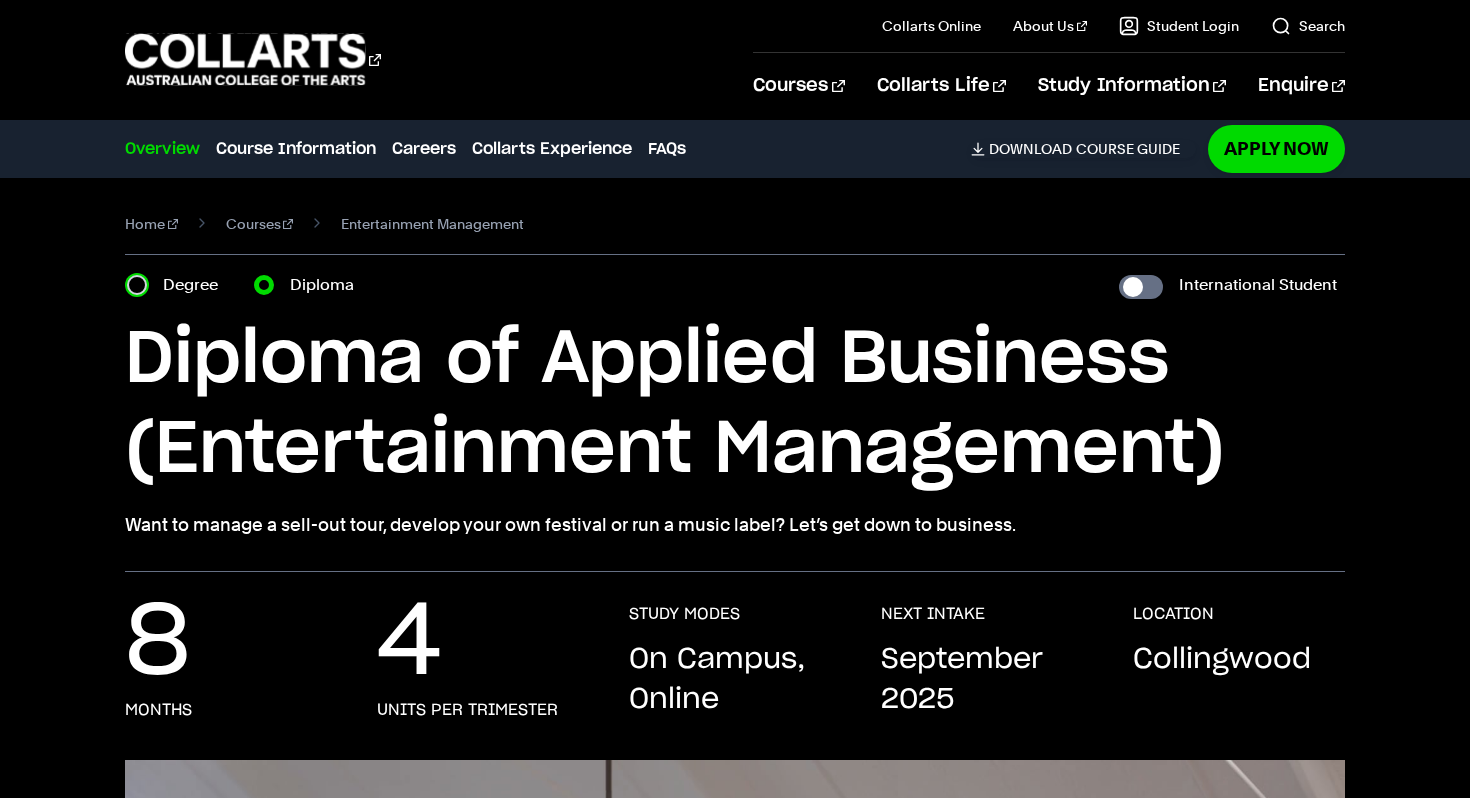click on "Degree" at bounding box center [137, 285] 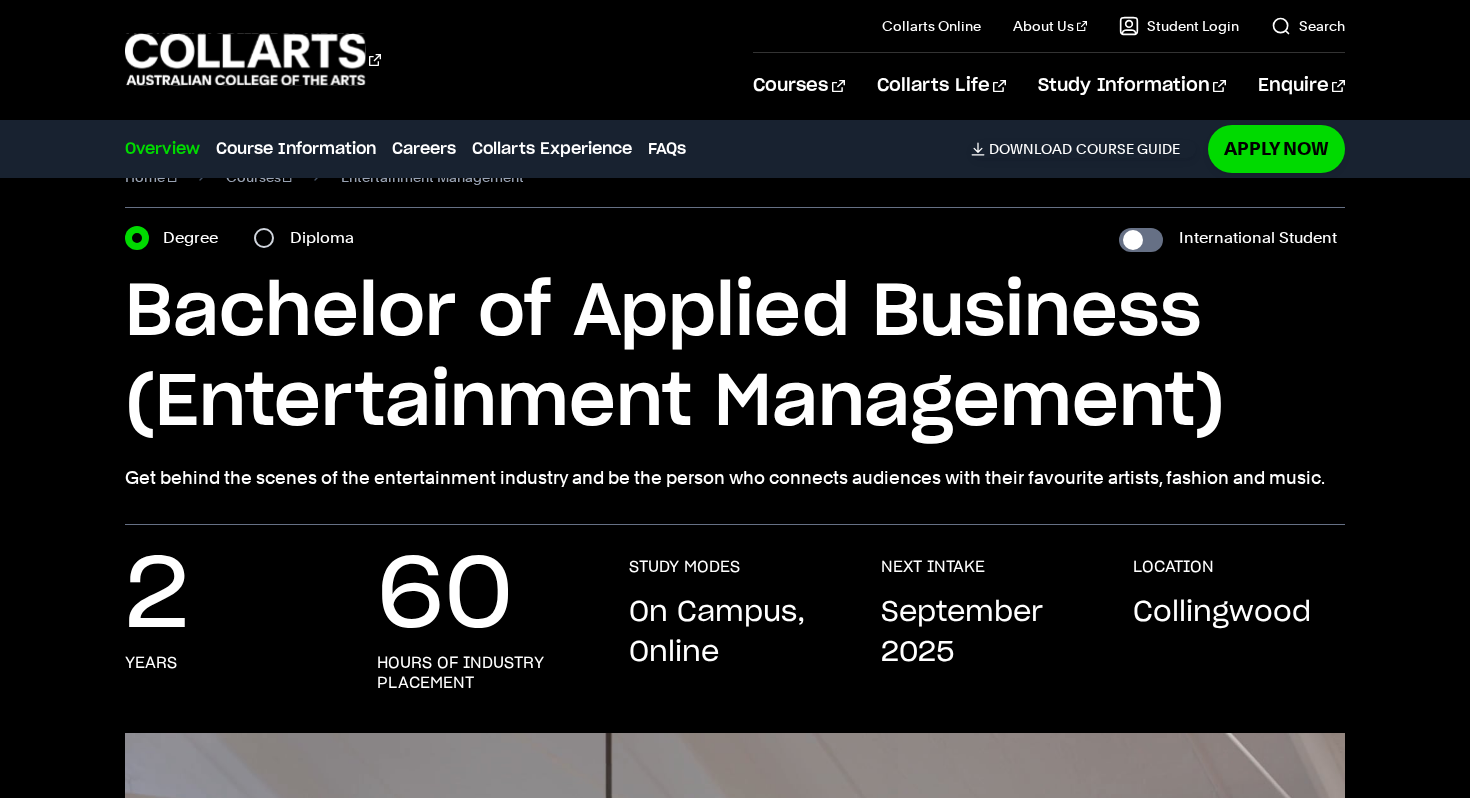 scroll, scrollTop: 0, scrollLeft: 0, axis: both 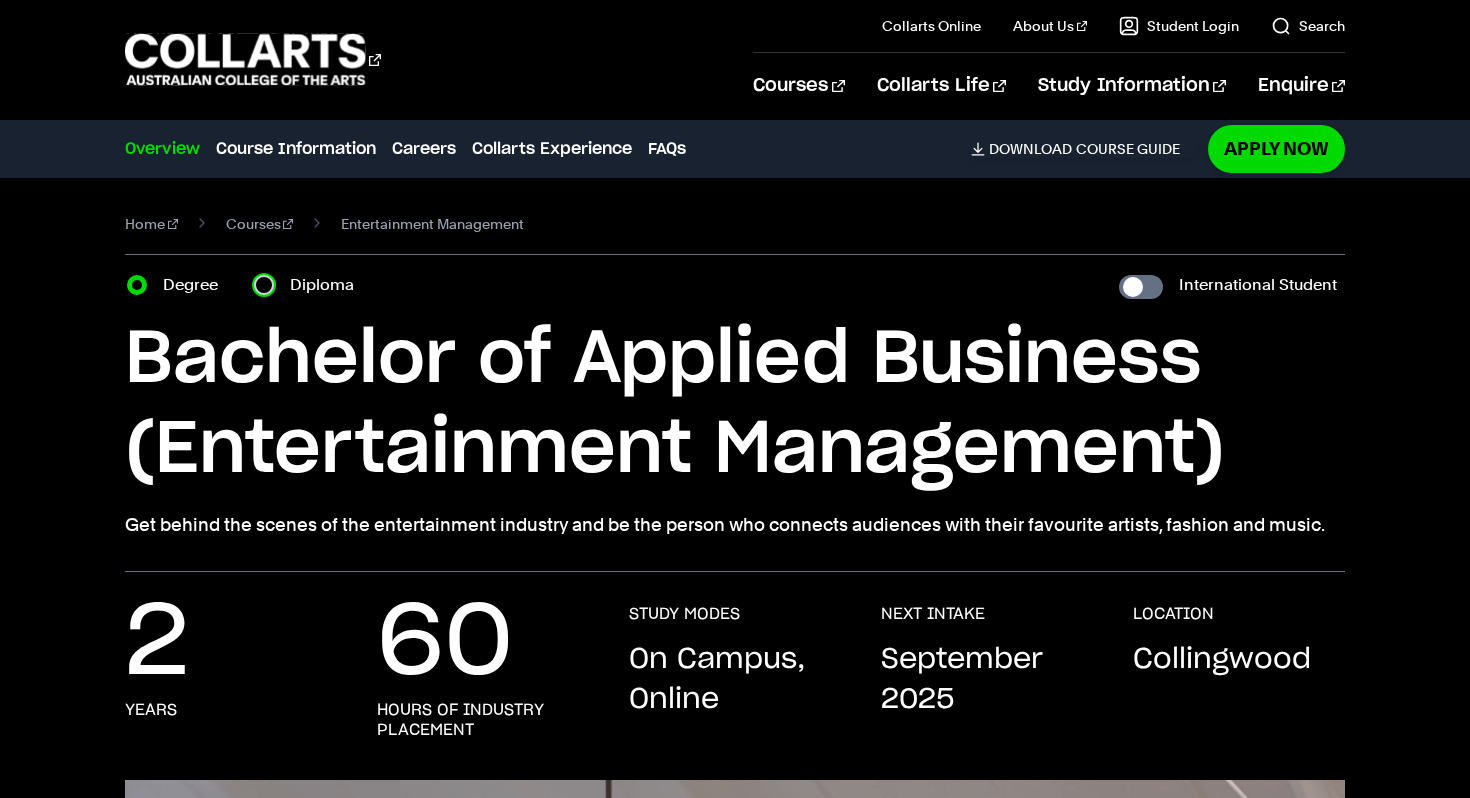 click on "Diploma" at bounding box center (264, 285) 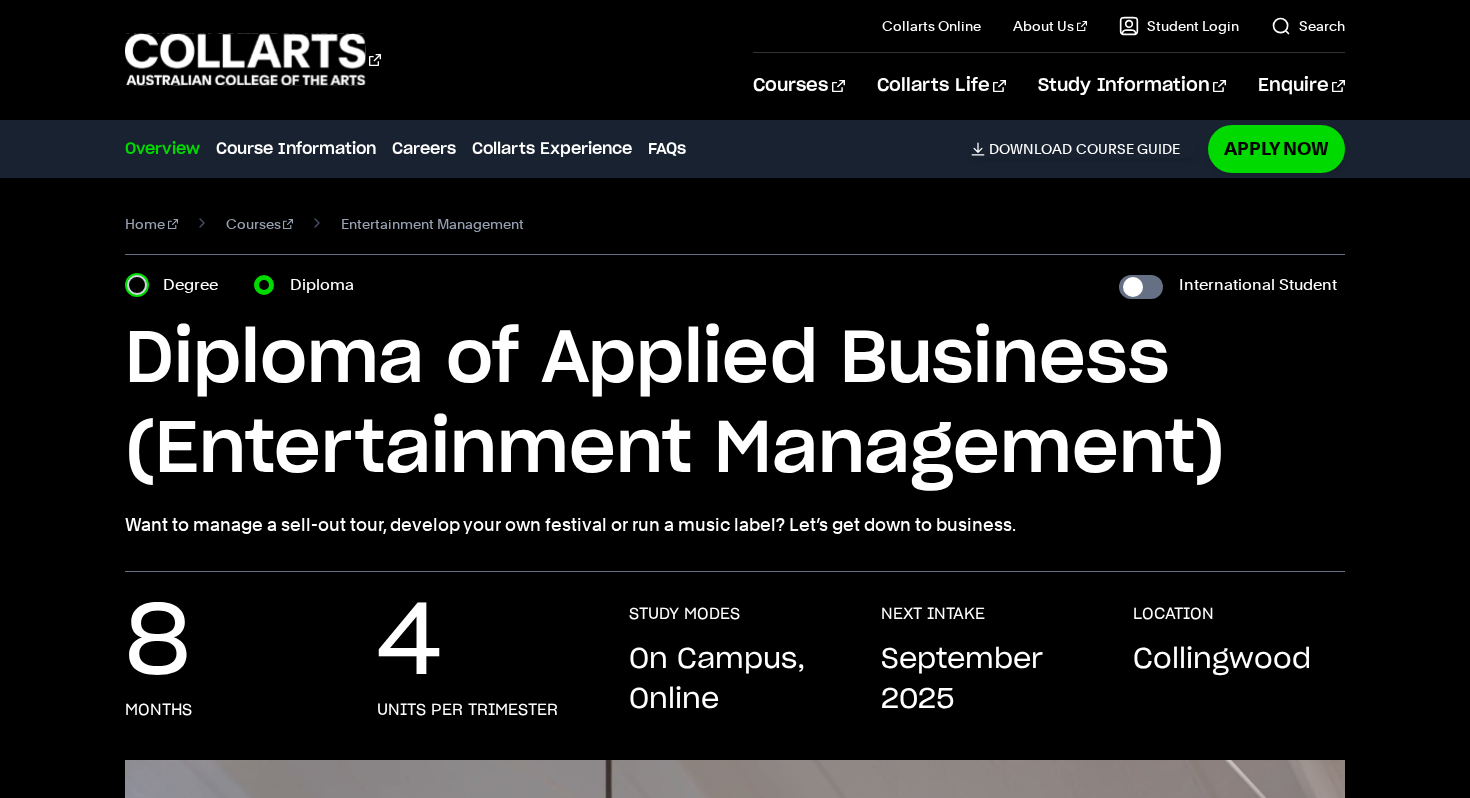 click on "Degree" at bounding box center (137, 285) 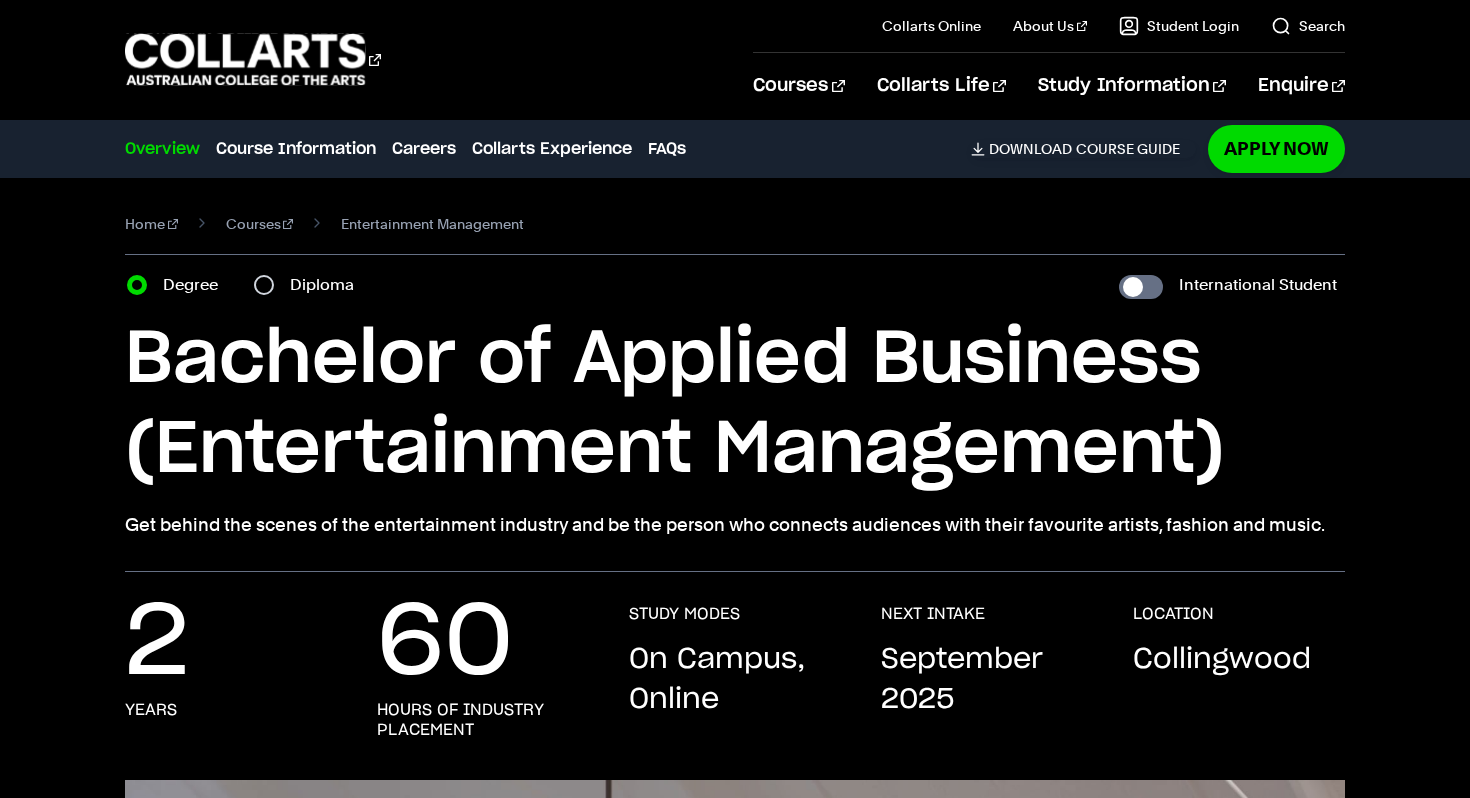click on "Diploma" at bounding box center [310, 285] 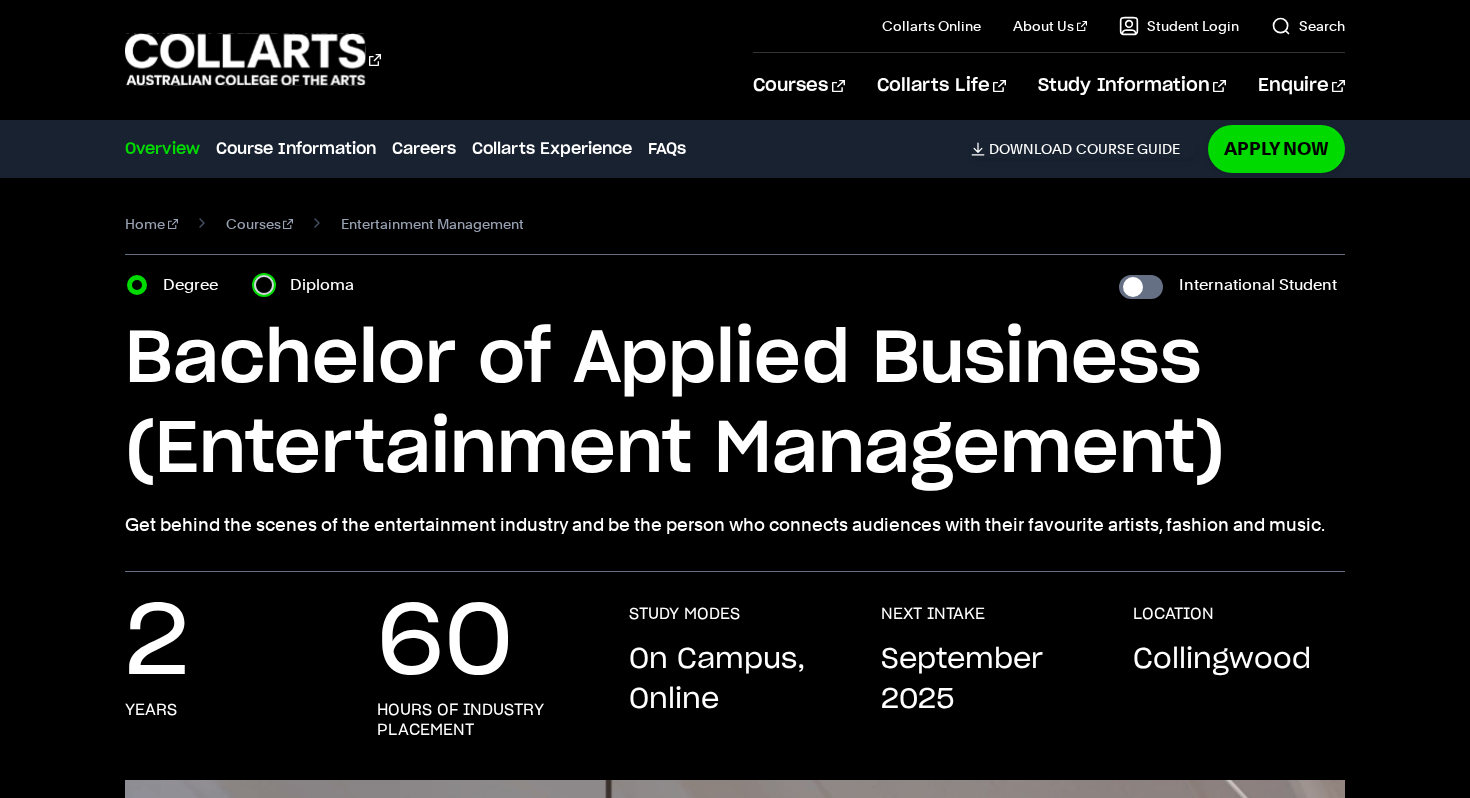 click on "Diploma" at bounding box center [264, 285] 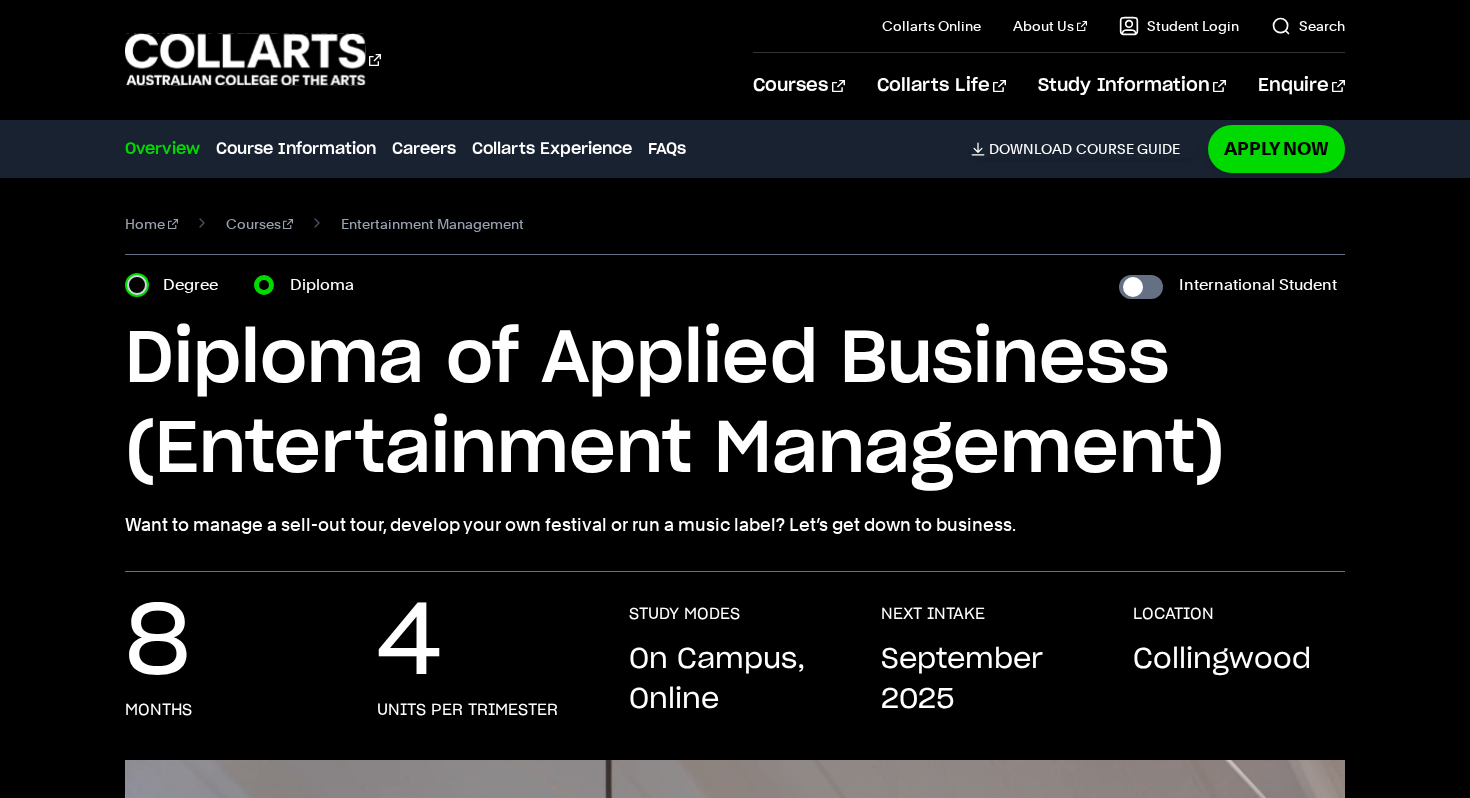 click on "Degree" at bounding box center [137, 285] 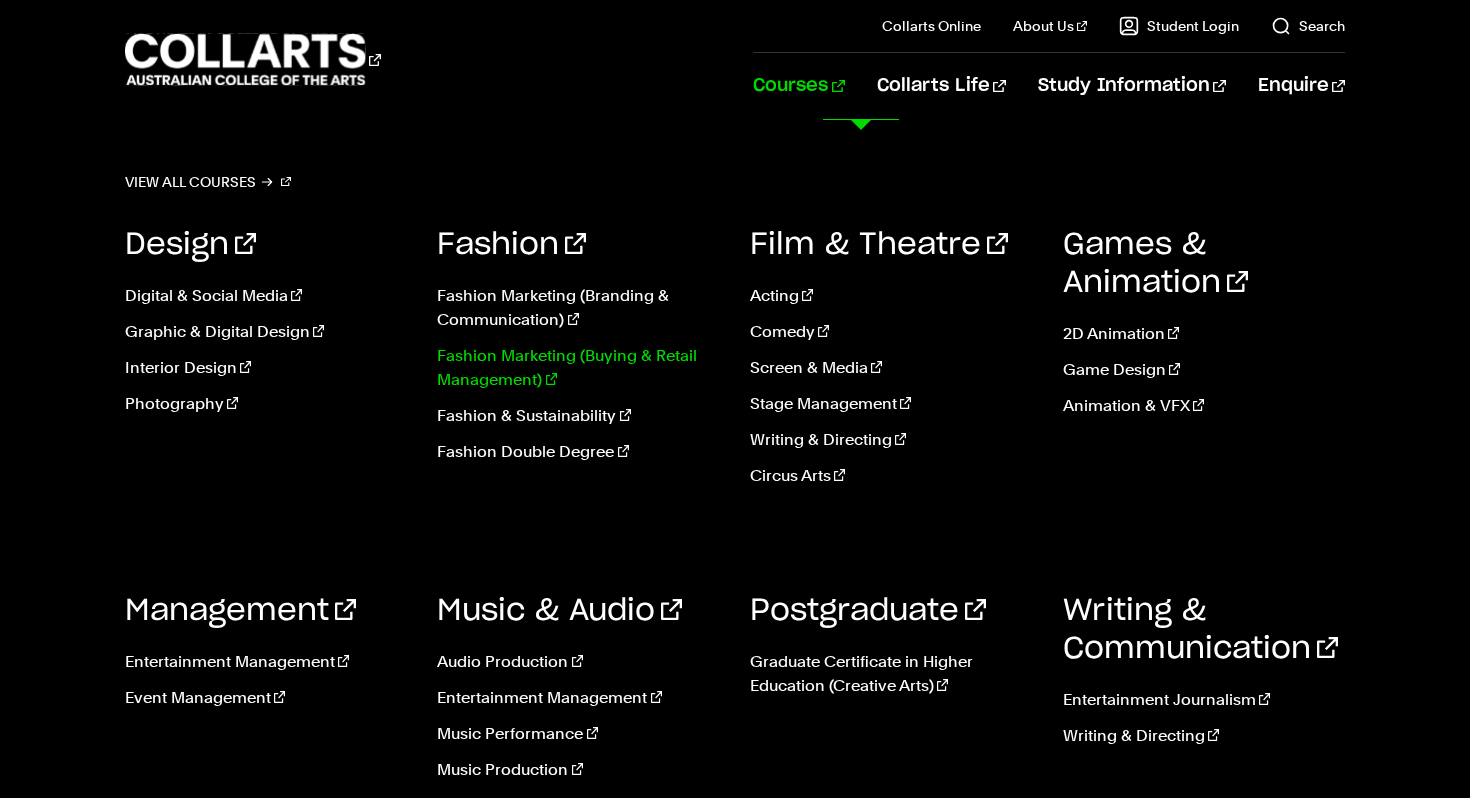scroll, scrollTop: 2397, scrollLeft: 0, axis: vertical 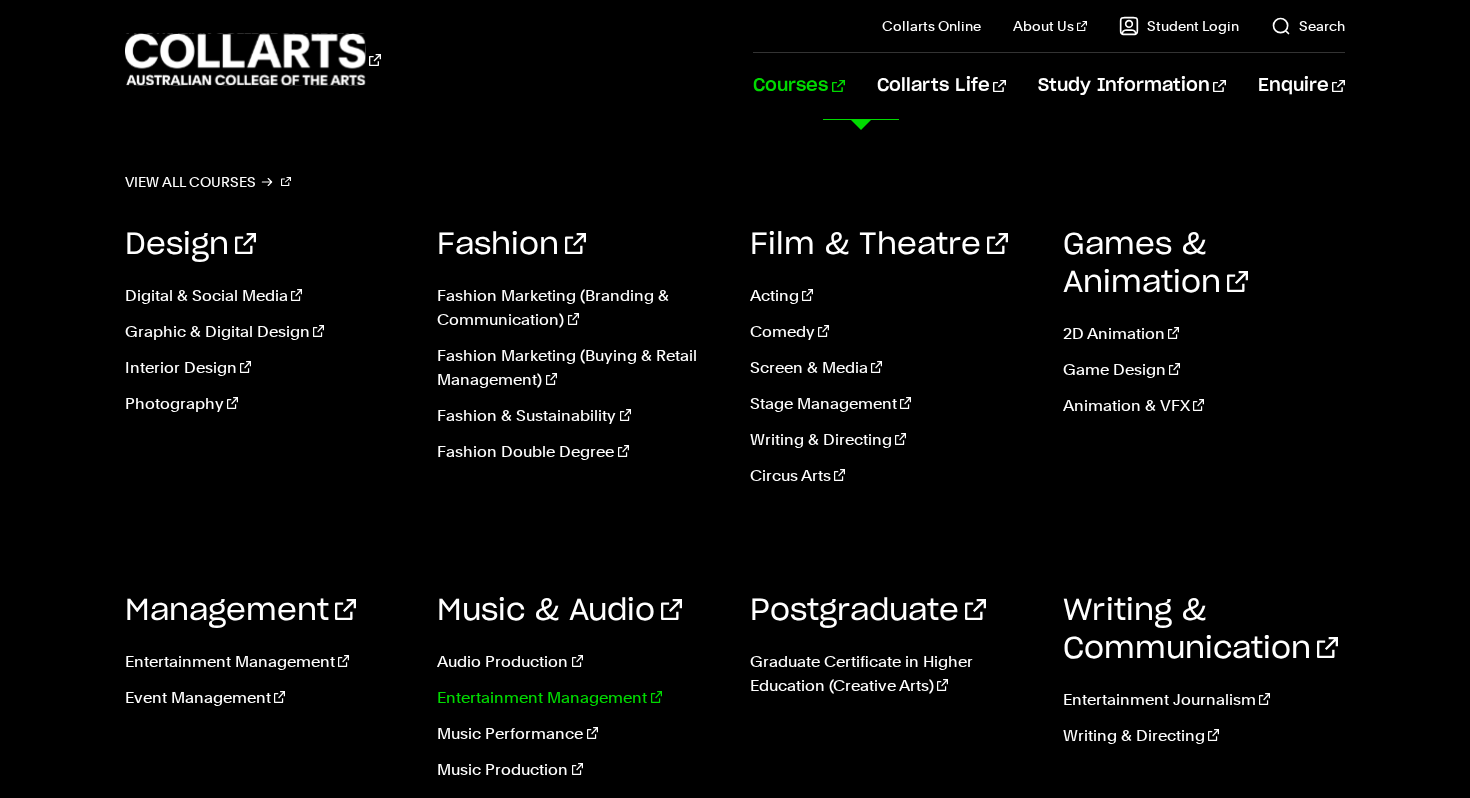 click on "Entertainment Management" at bounding box center [578, 698] 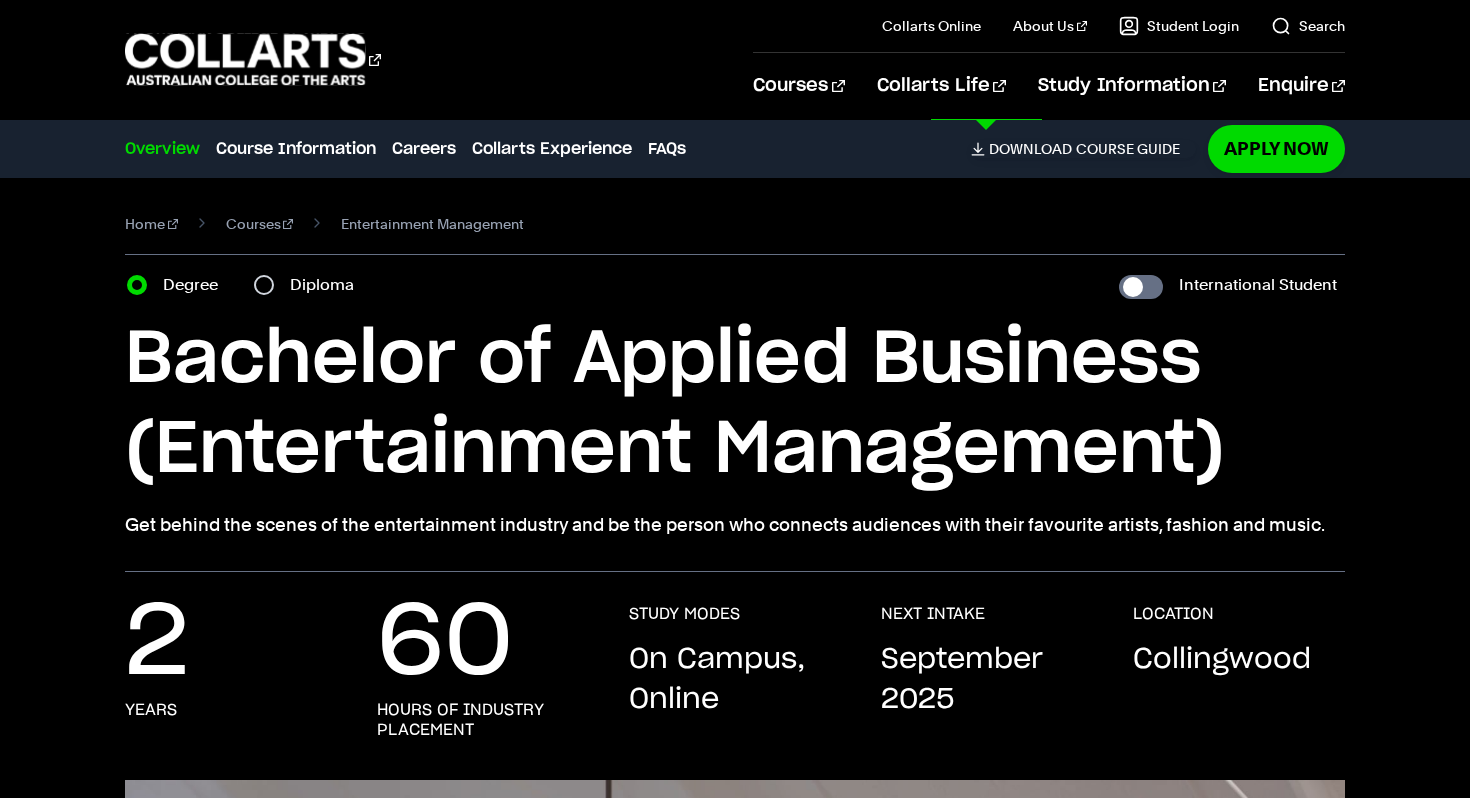 scroll, scrollTop: 0, scrollLeft: 0, axis: both 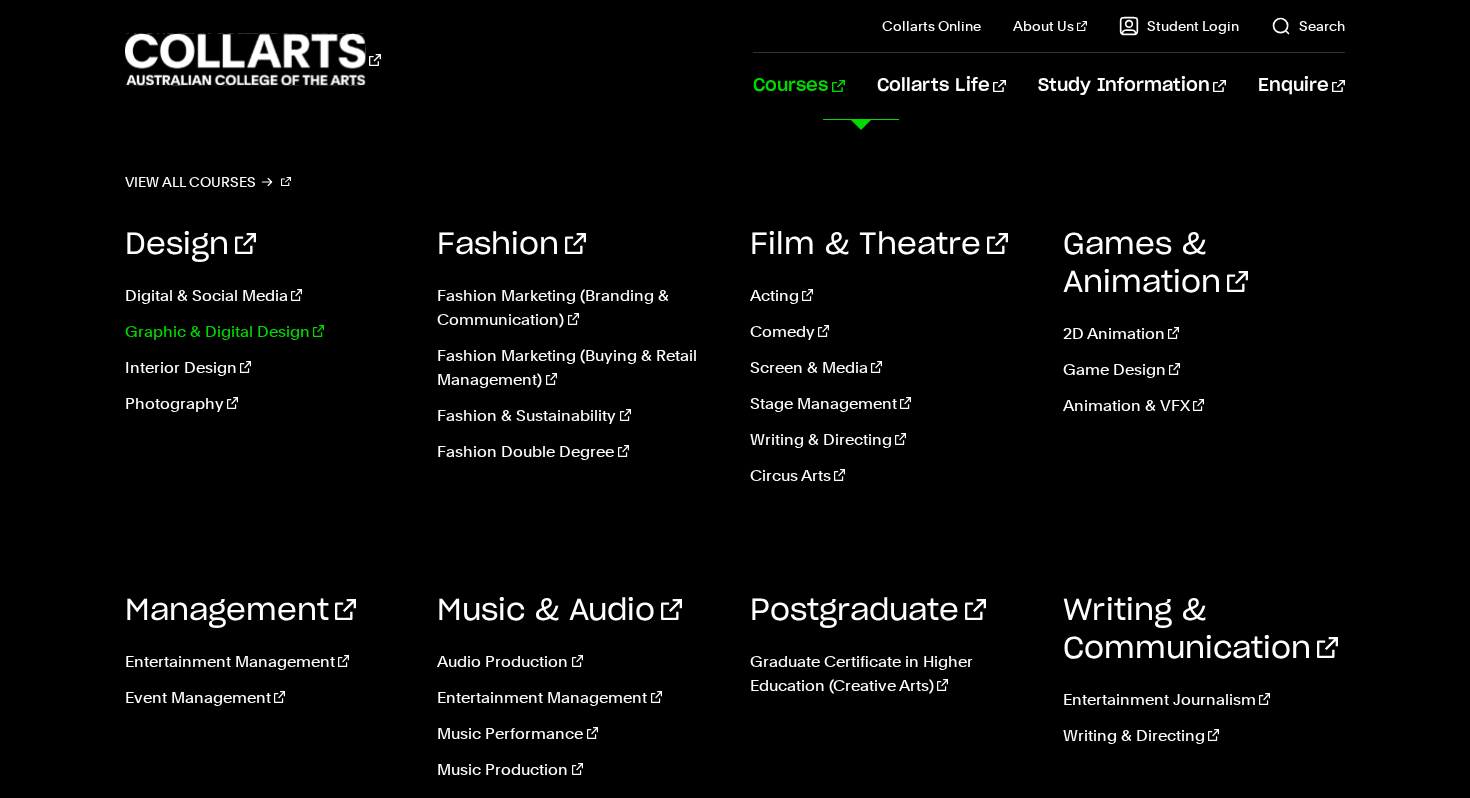 click on "Graphic & Digital Design" at bounding box center (266, 332) 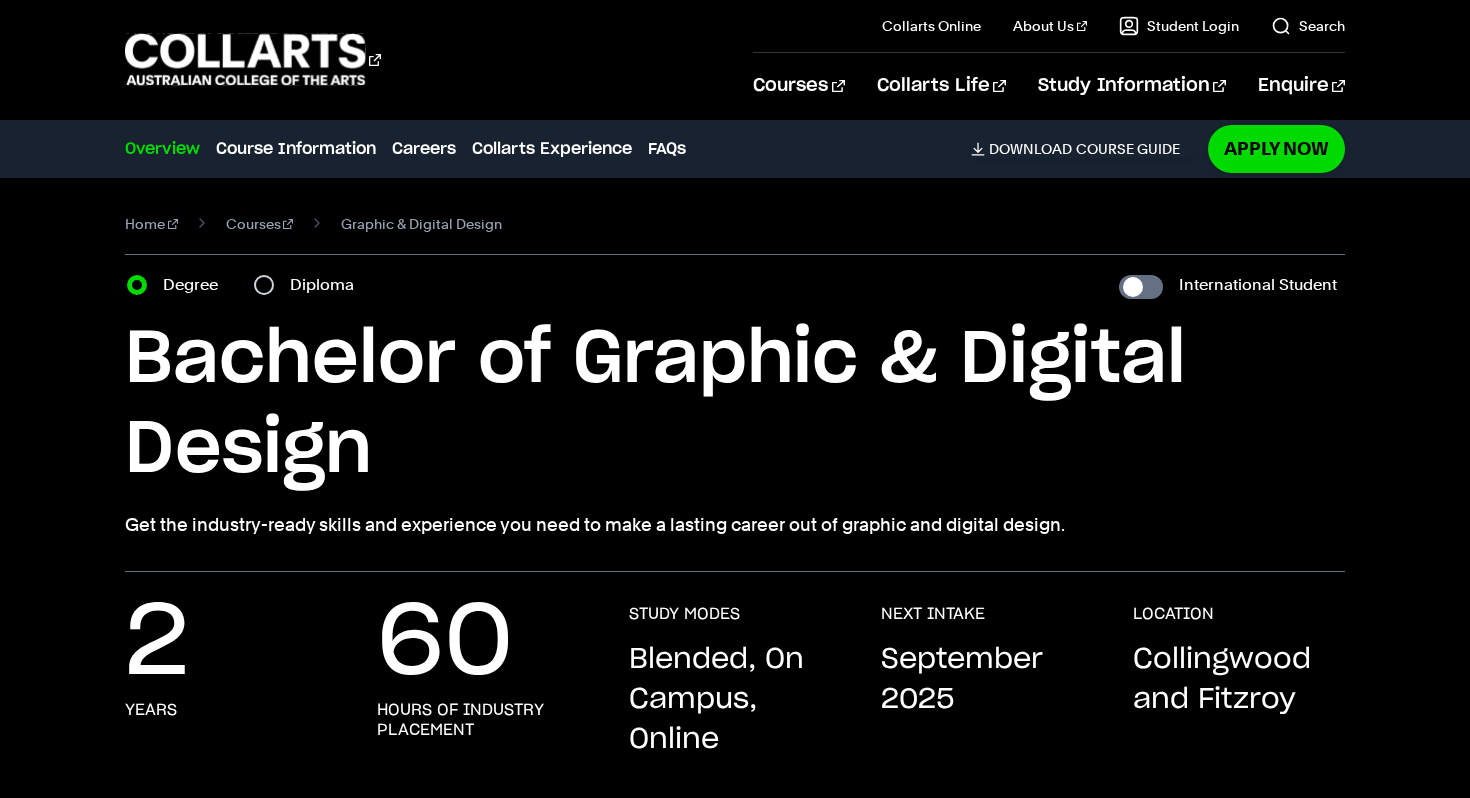 scroll, scrollTop: 0, scrollLeft: 0, axis: both 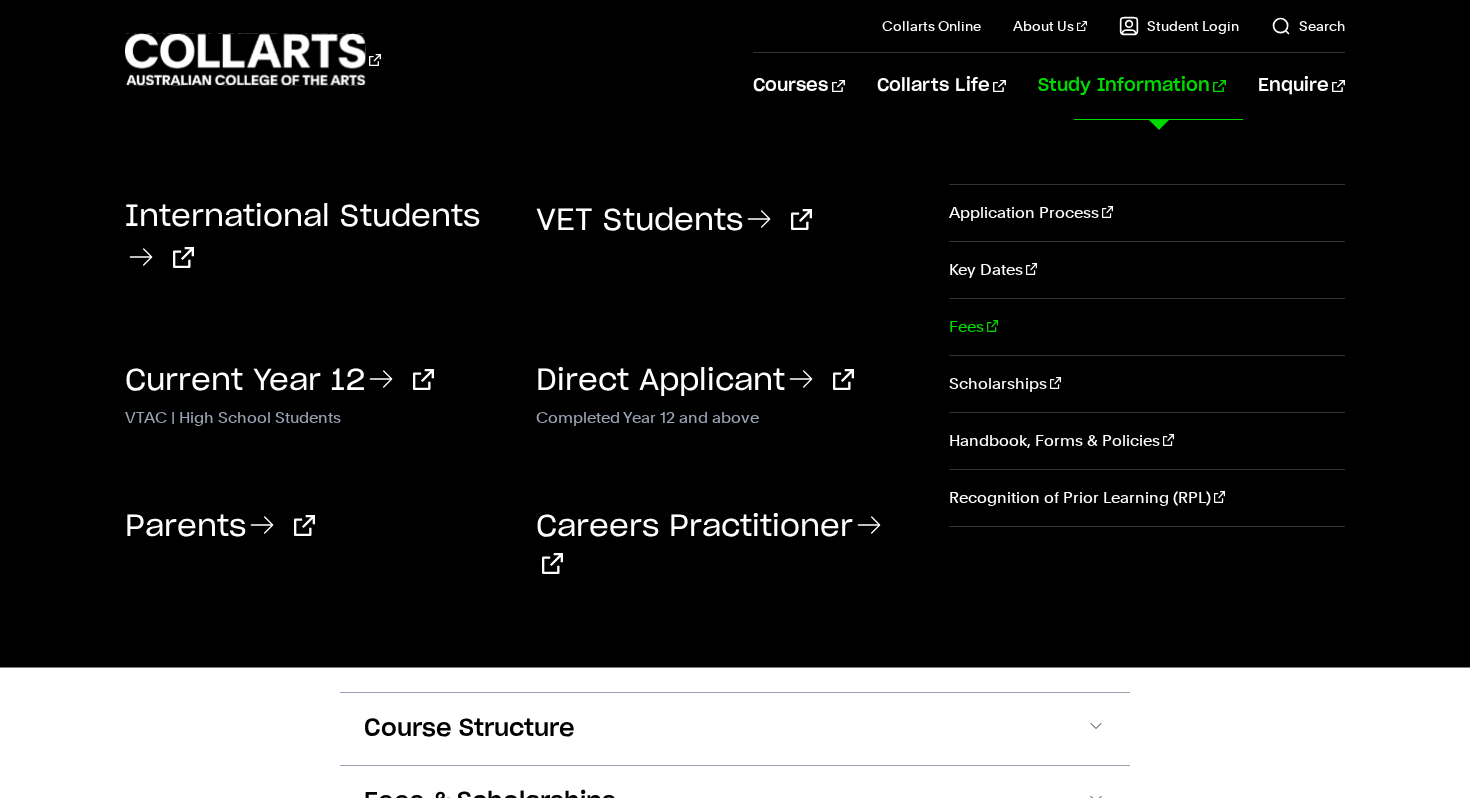 click on "Fees" at bounding box center [1147, 327] 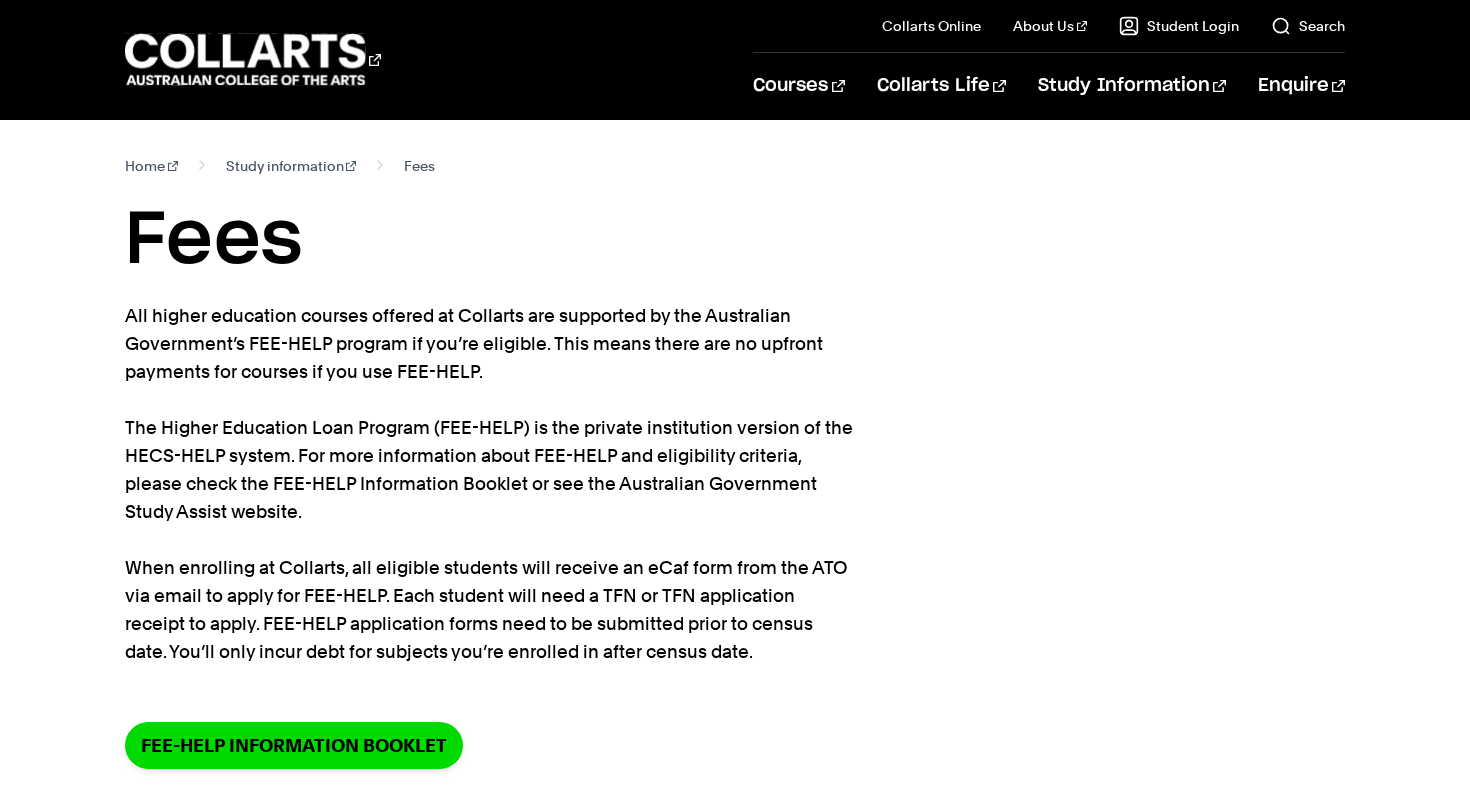 scroll, scrollTop: 0, scrollLeft: 0, axis: both 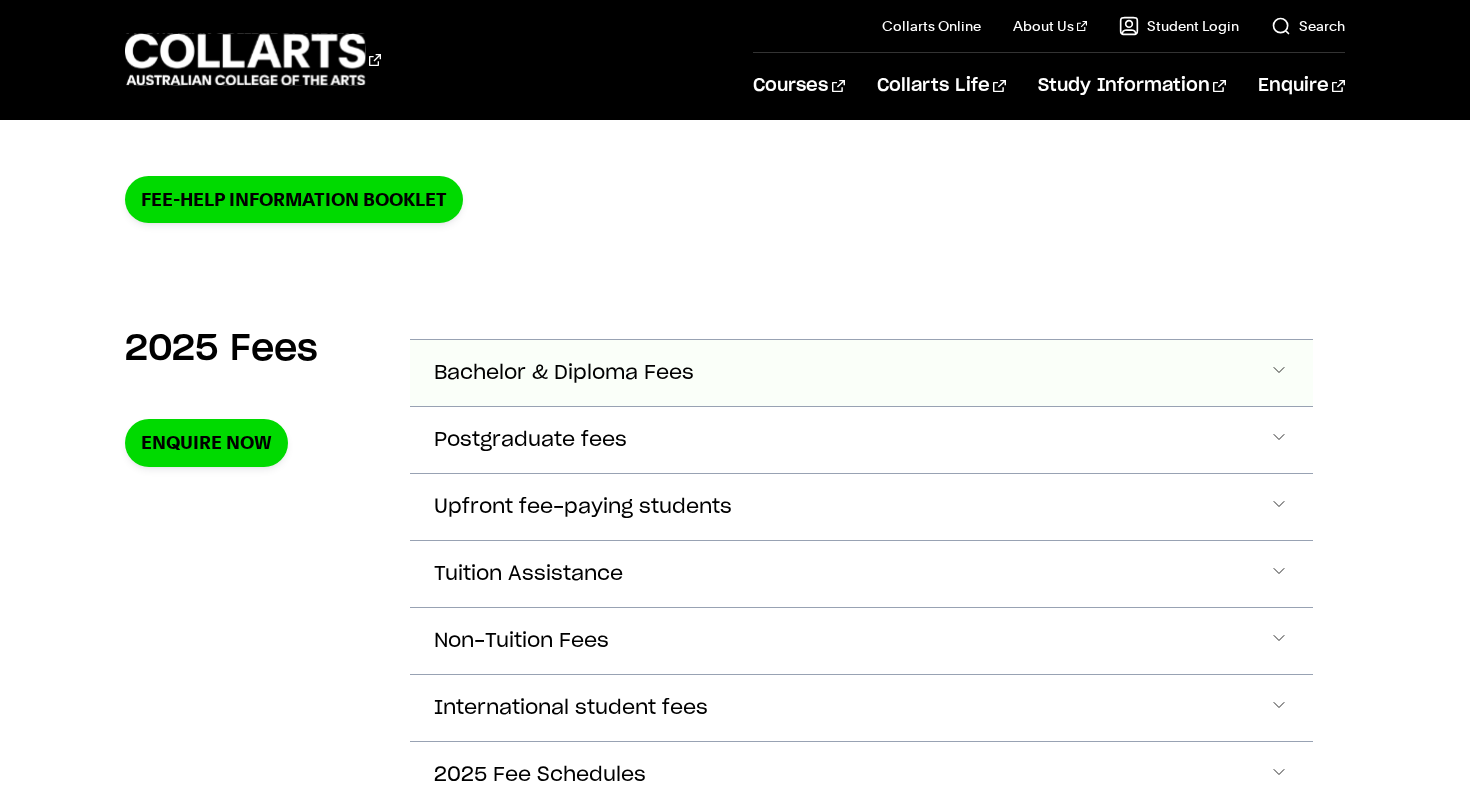 click on "Bachelor & Diploma Fees" at bounding box center [861, 373] 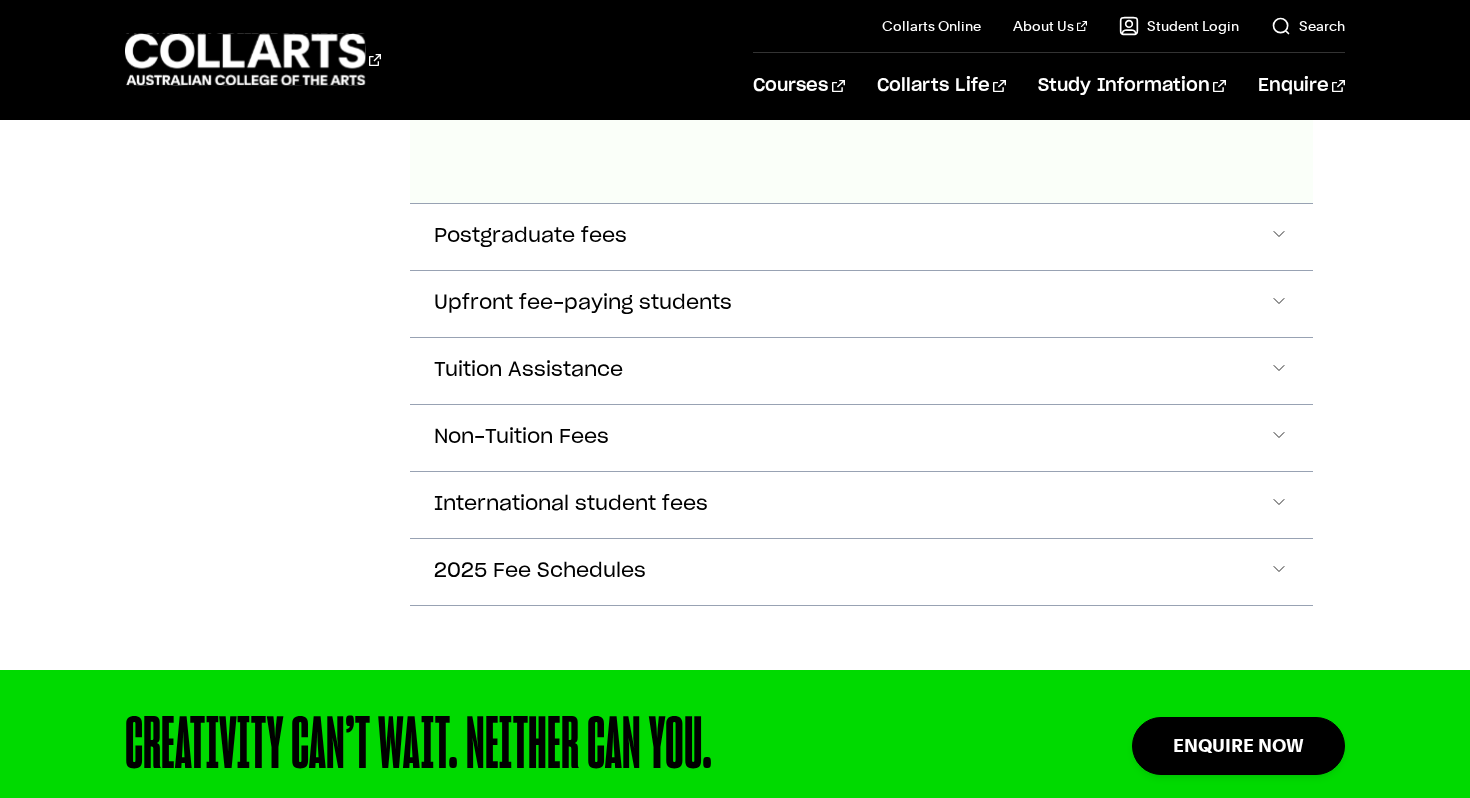 scroll, scrollTop: 1478, scrollLeft: 0, axis: vertical 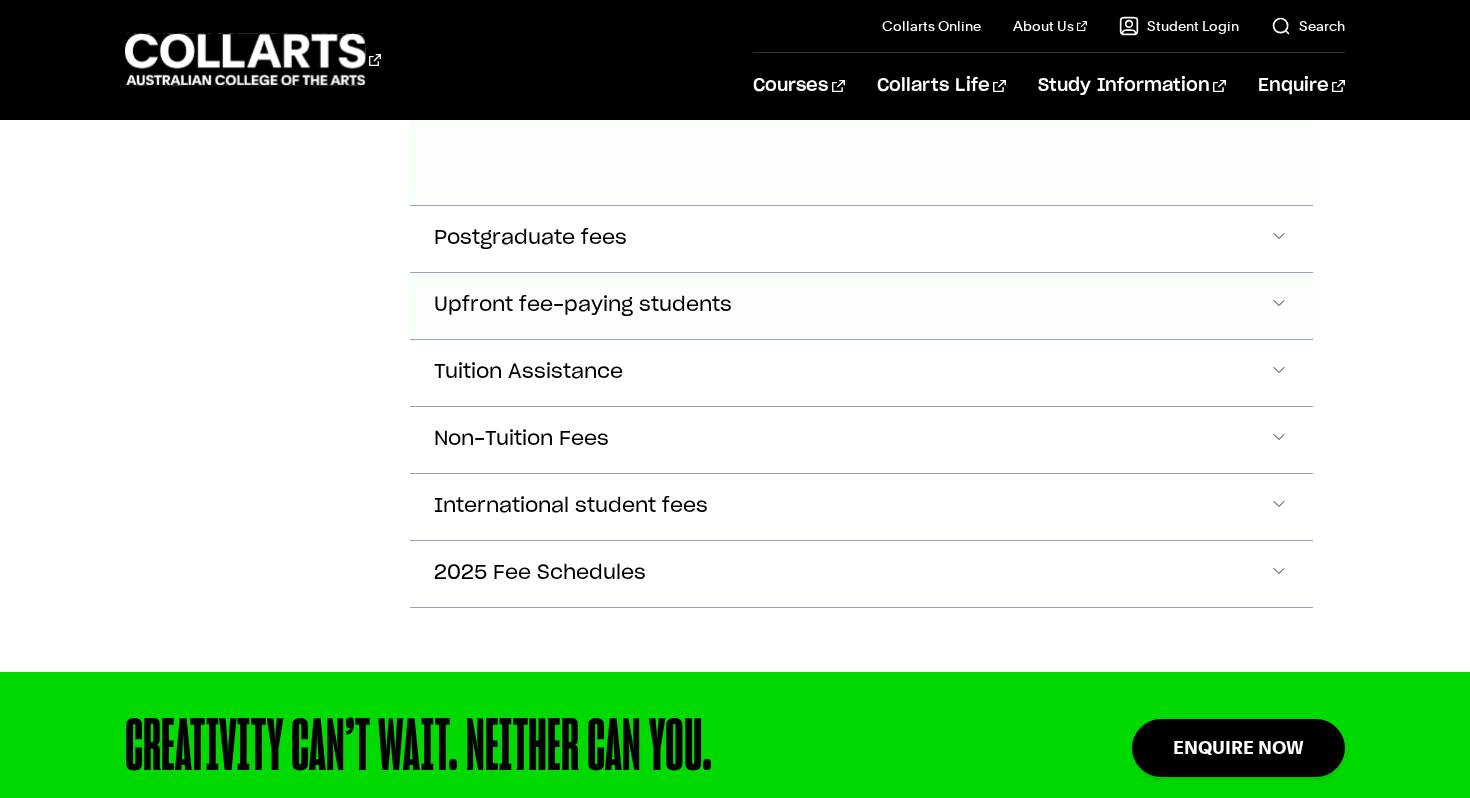 click on "Upfront fee-paying students" at bounding box center (564, -559) 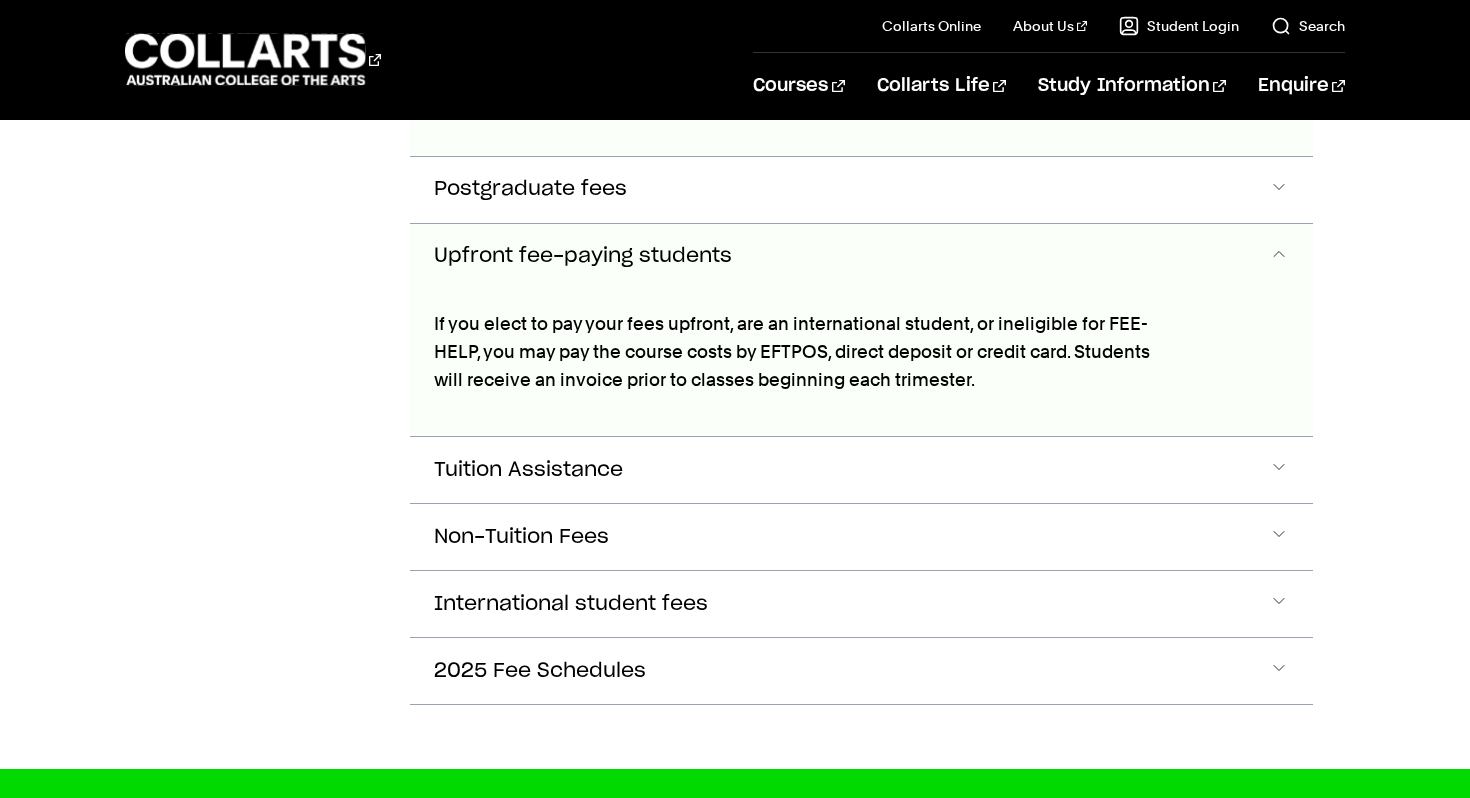 scroll, scrollTop: 1570, scrollLeft: 0, axis: vertical 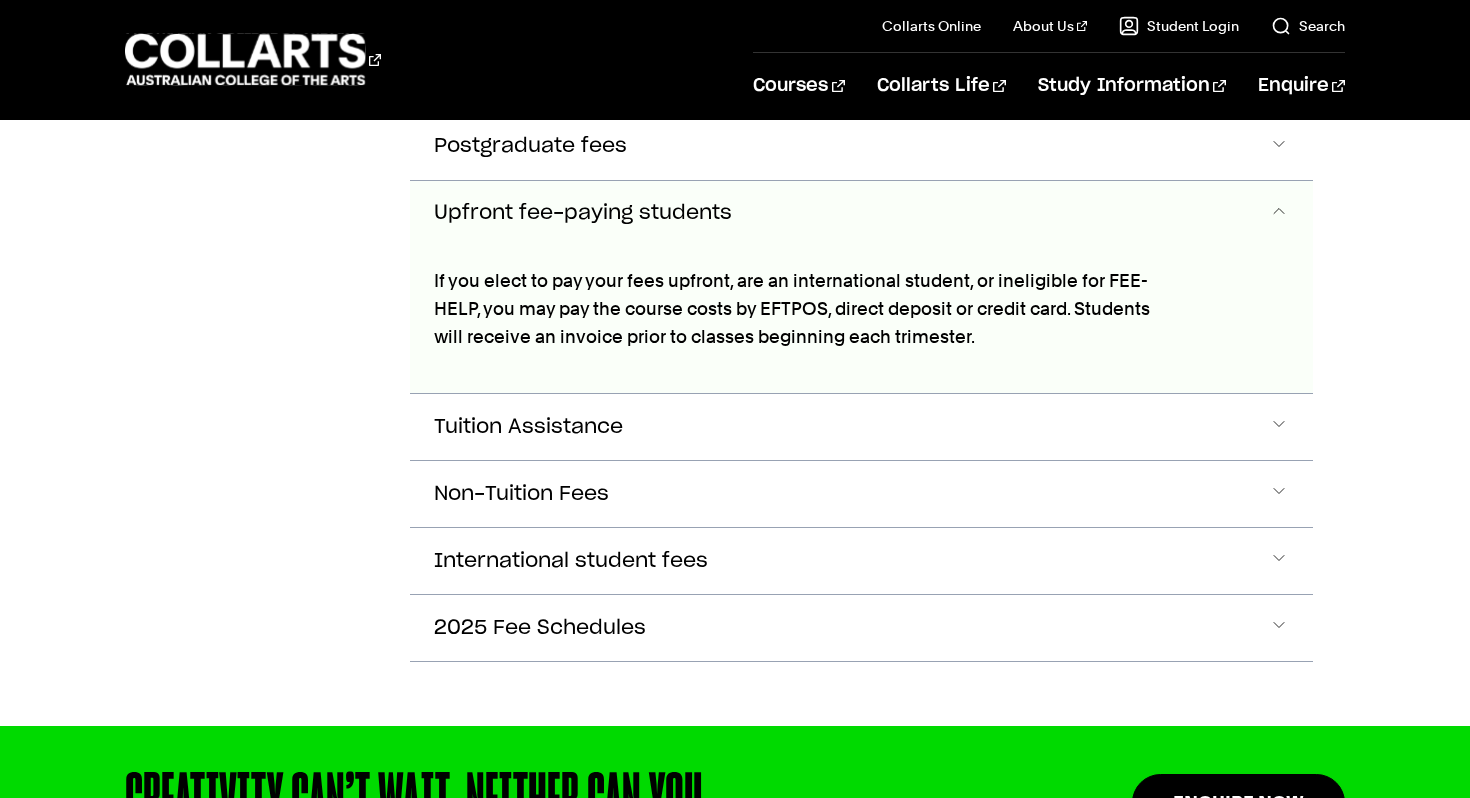 click on "Upfront fee-paying students" at bounding box center (861, -651) 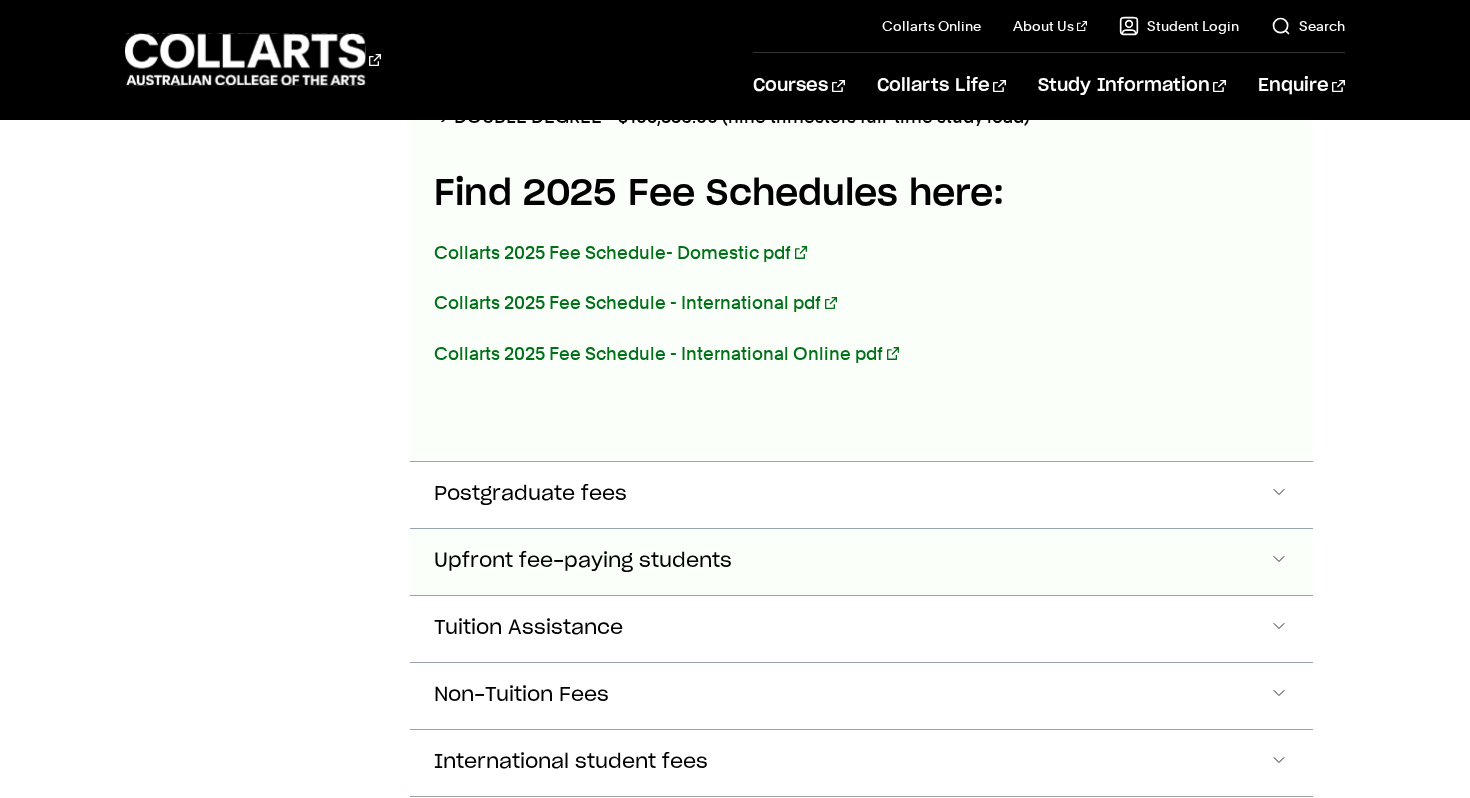scroll, scrollTop: 1217, scrollLeft: 0, axis: vertical 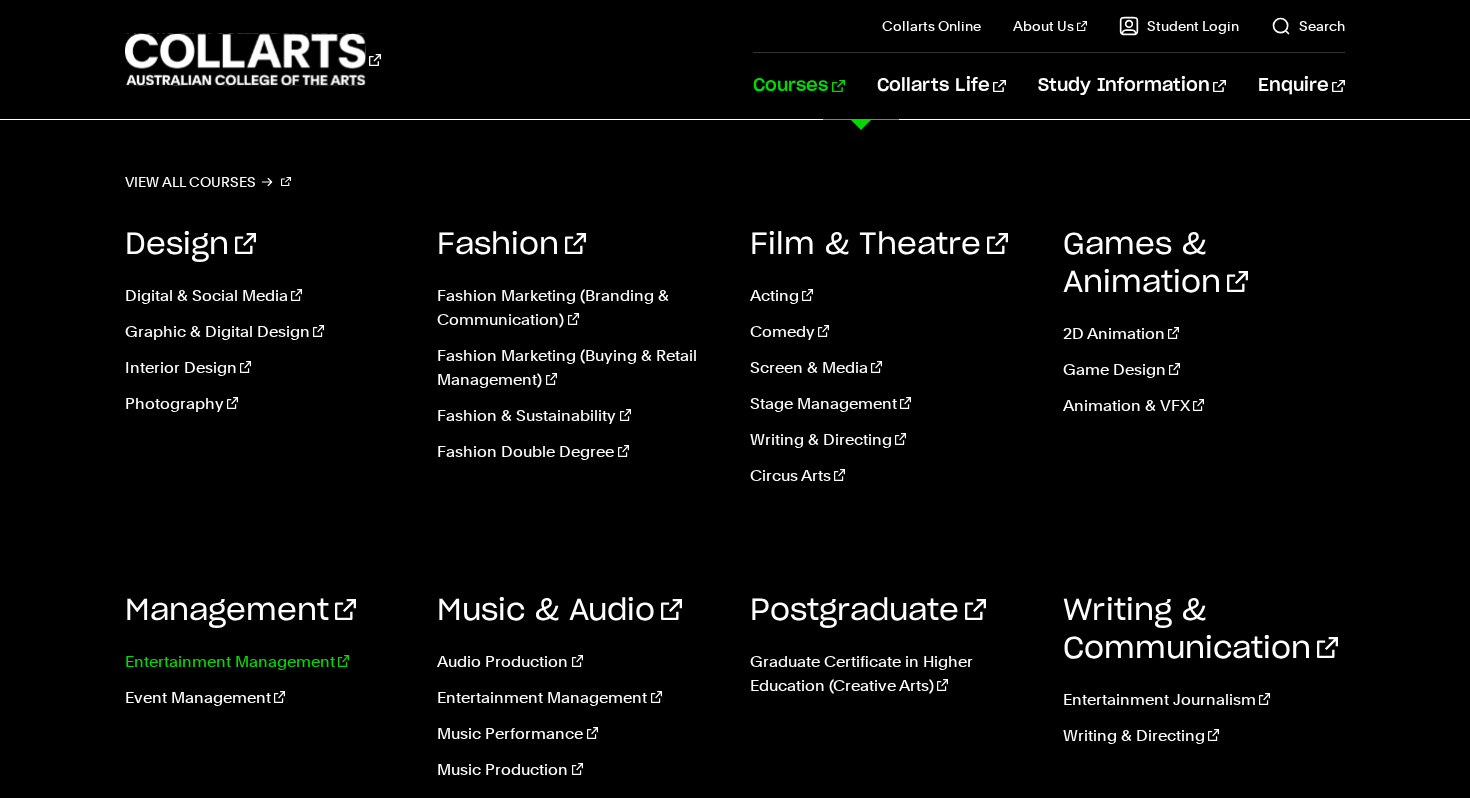 click on "Entertainment Management" at bounding box center [266, 662] 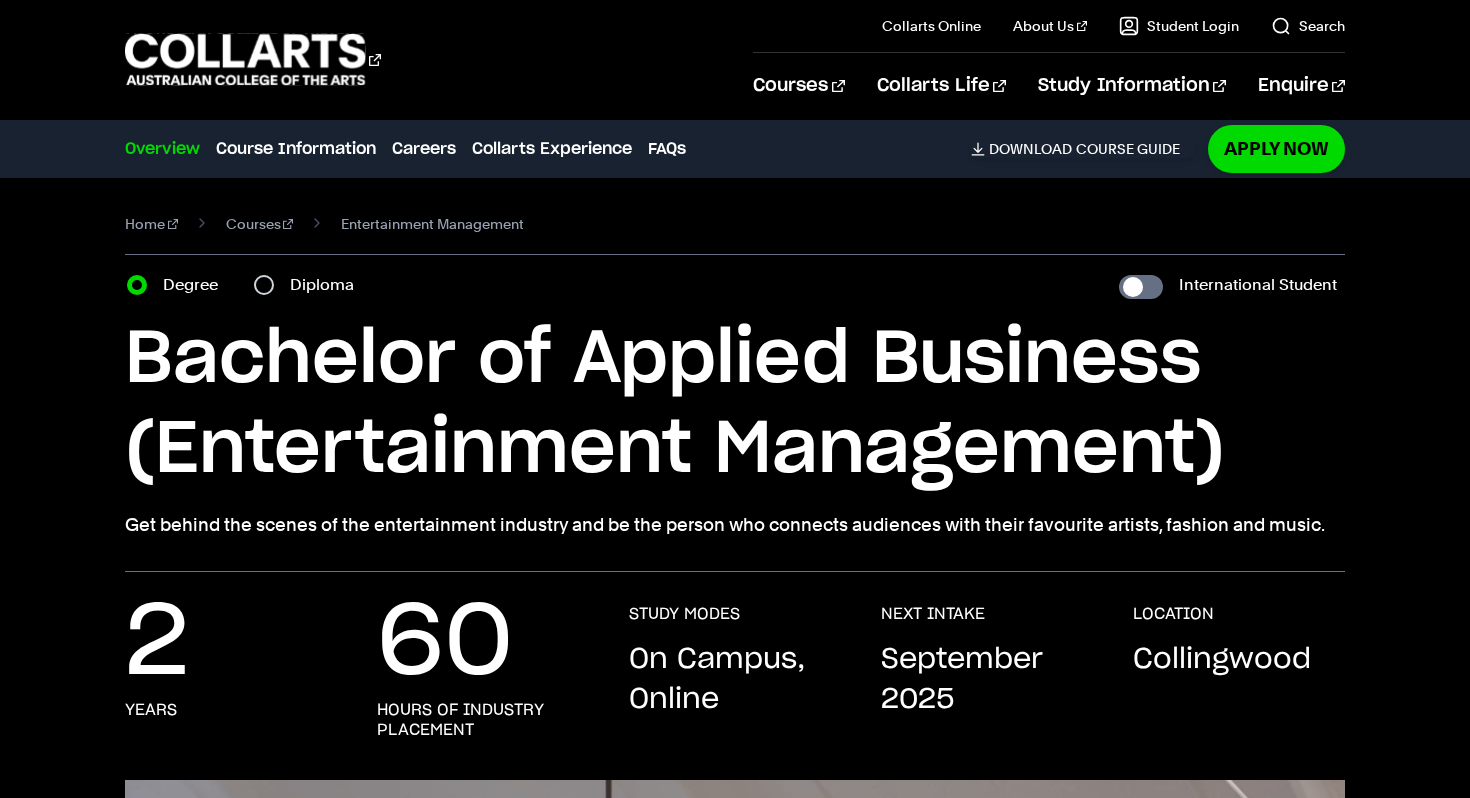scroll, scrollTop: 0, scrollLeft: 0, axis: both 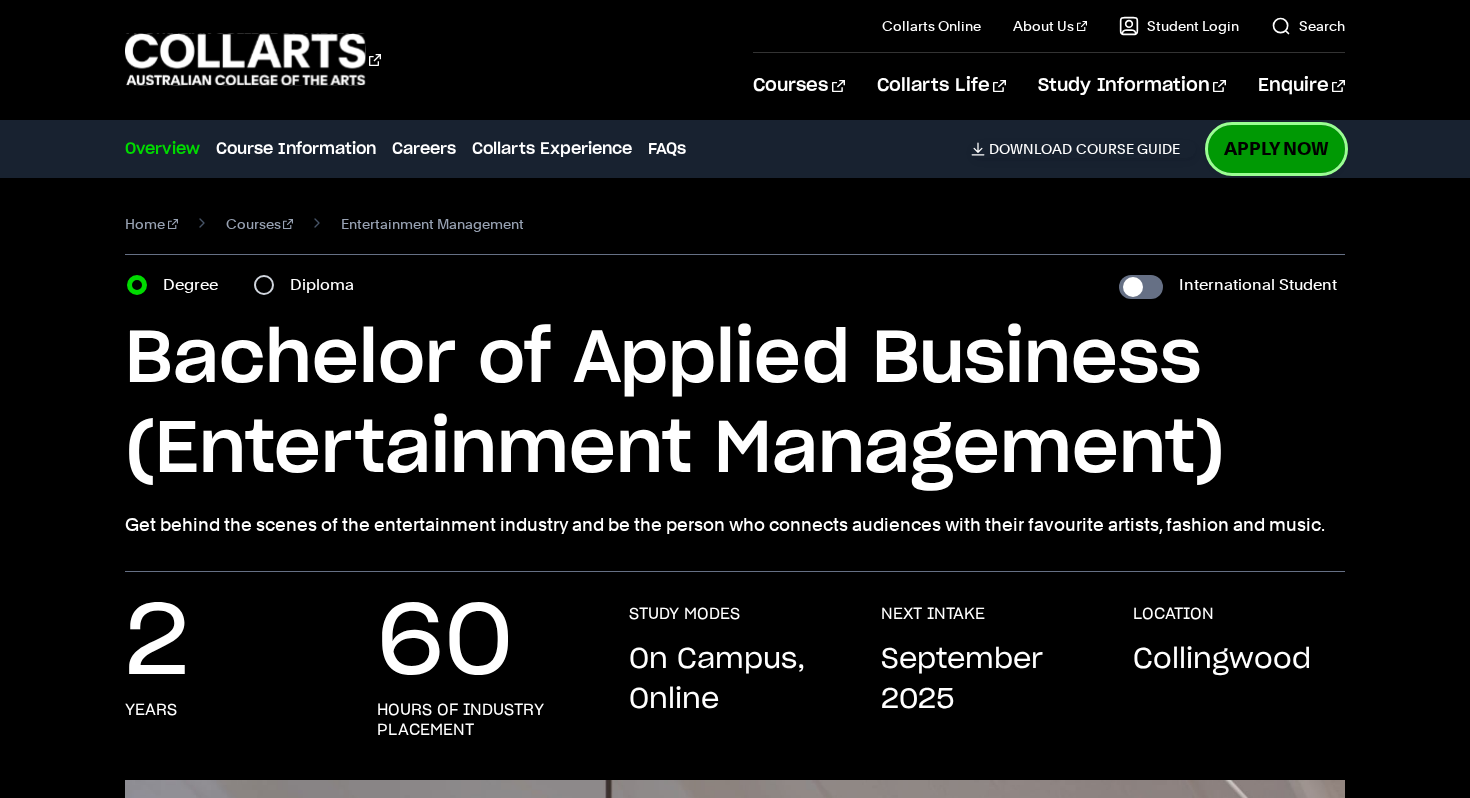 click on "Apply Now" at bounding box center (1276, 148) 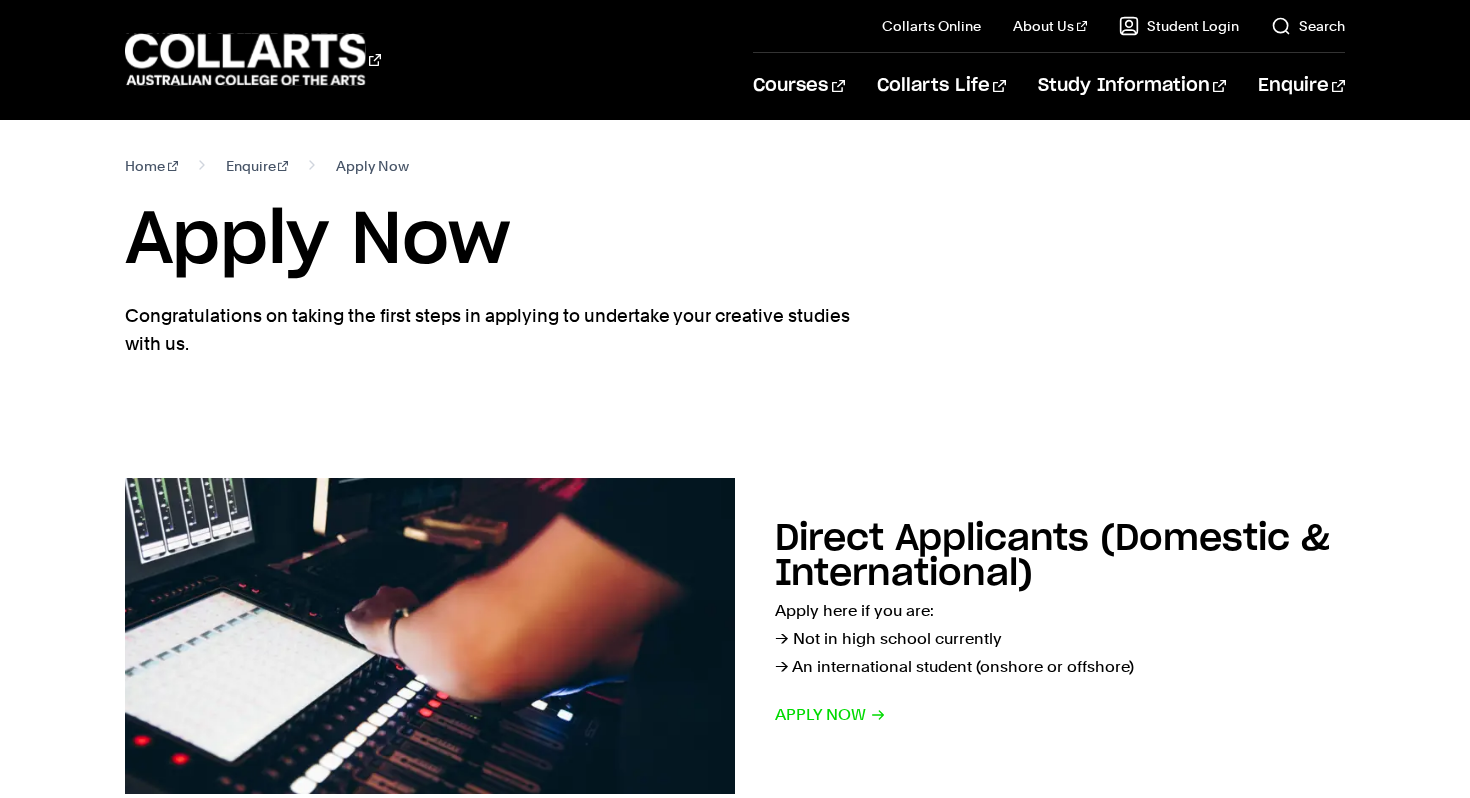 scroll, scrollTop: 0, scrollLeft: 0, axis: both 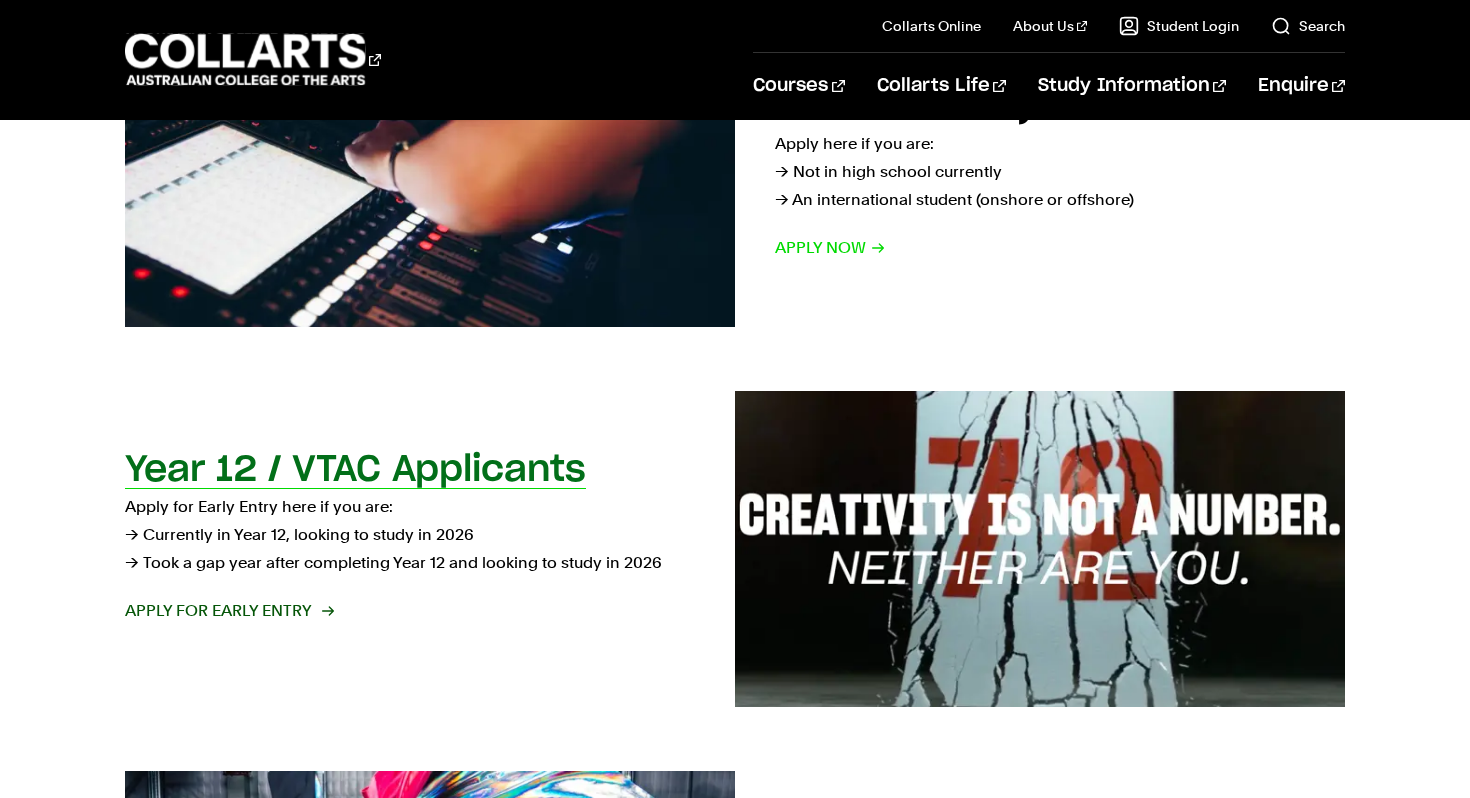 click on "Apply for Early Entry" at bounding box center (228, 611) 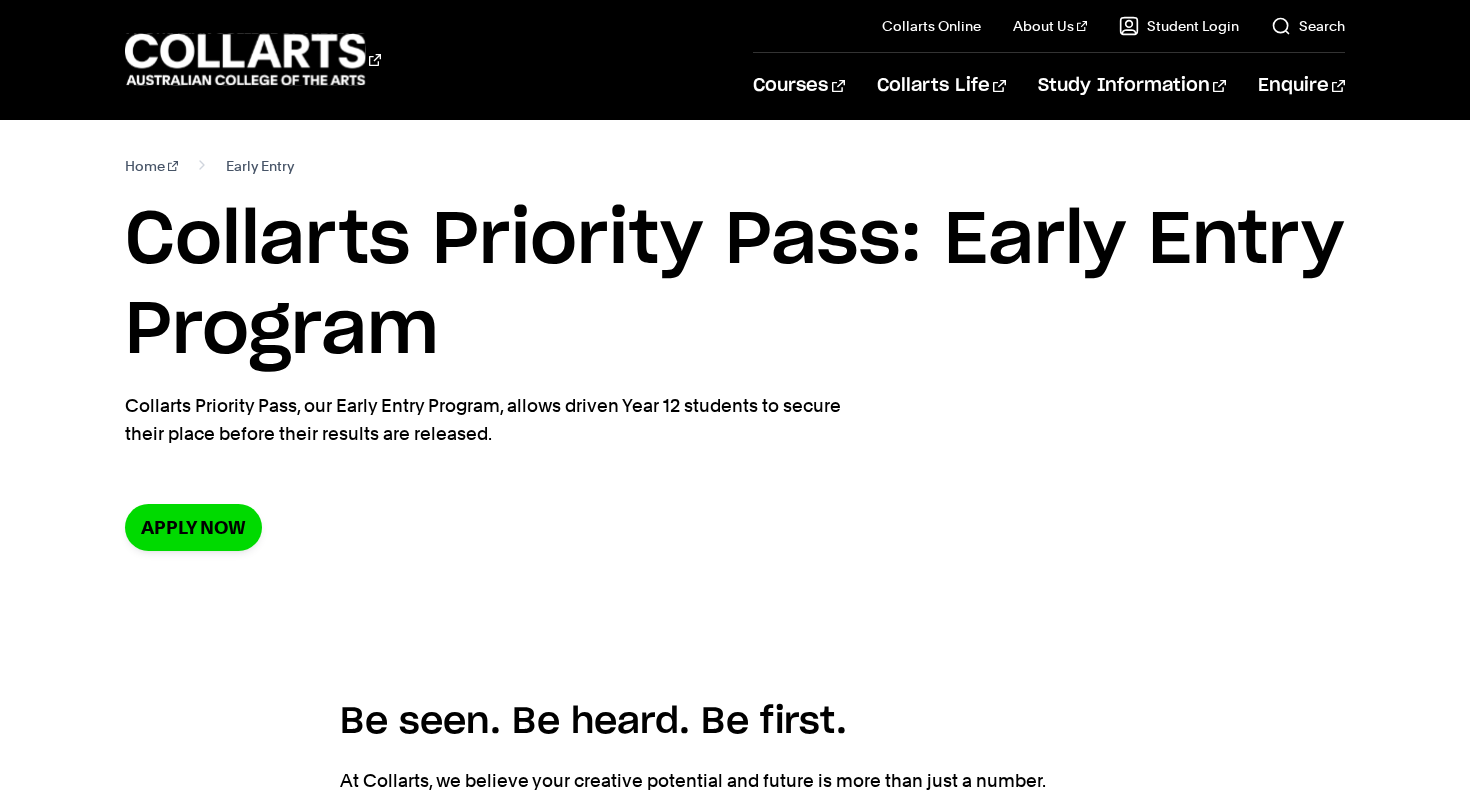 scroll, scrollTop: 0, scrollLeft: 0, axis: both 